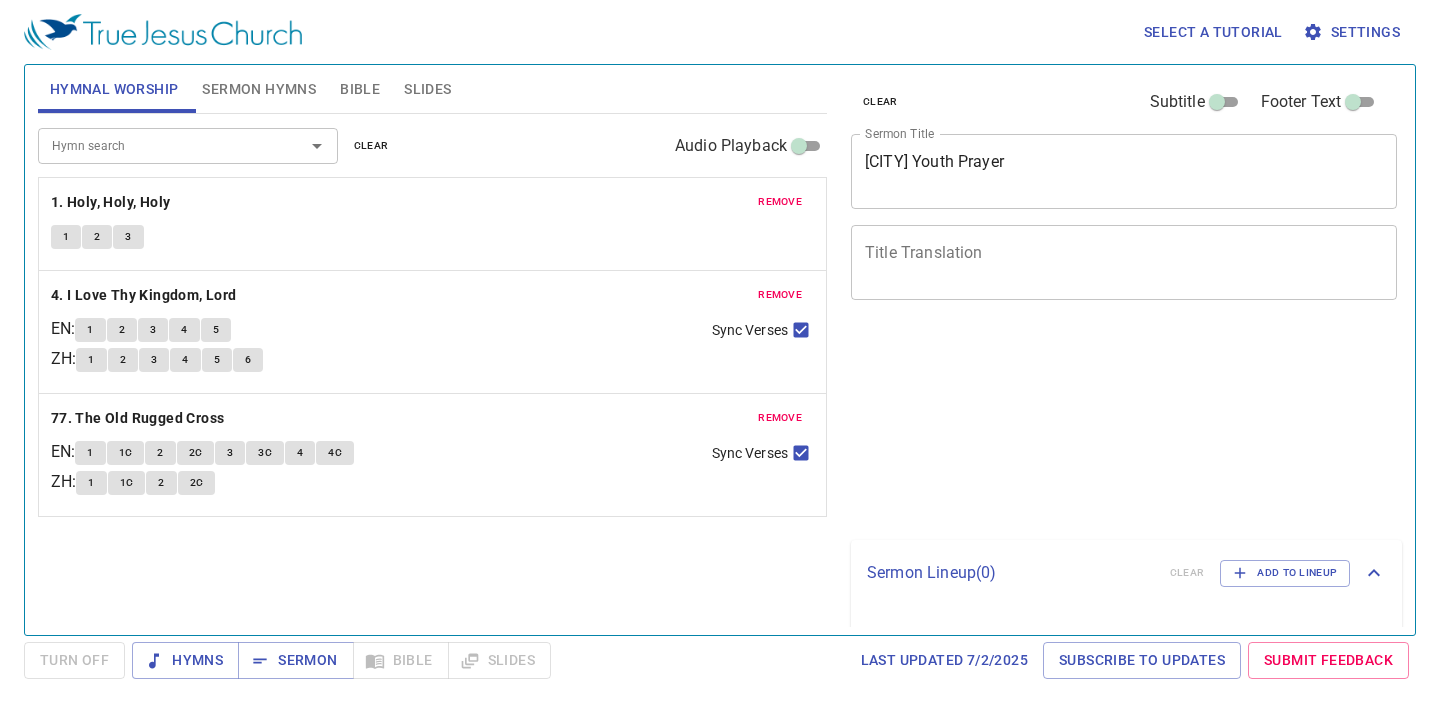 scroll, scrollTop: 0, scrollLeft: 0, axis: both 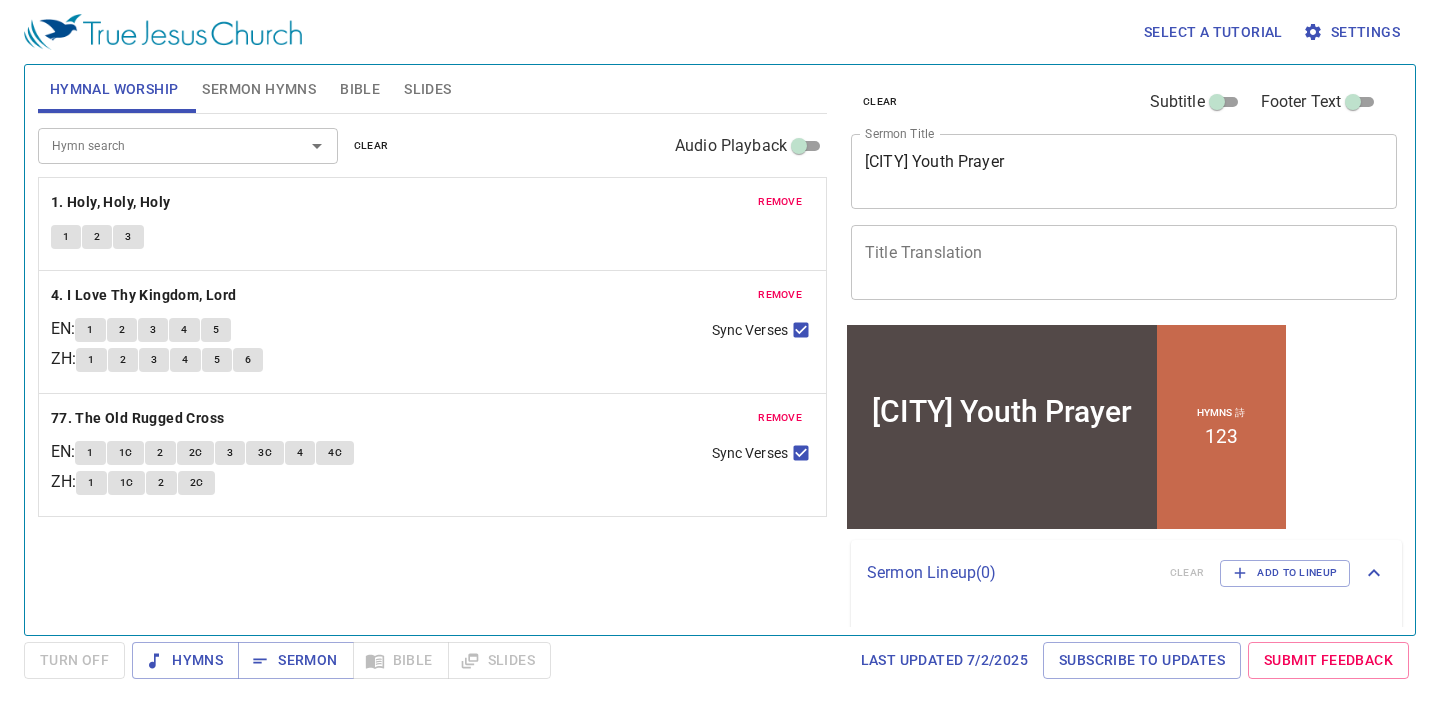 click on "Sermon Hymns" at bounding box center [259, 89] 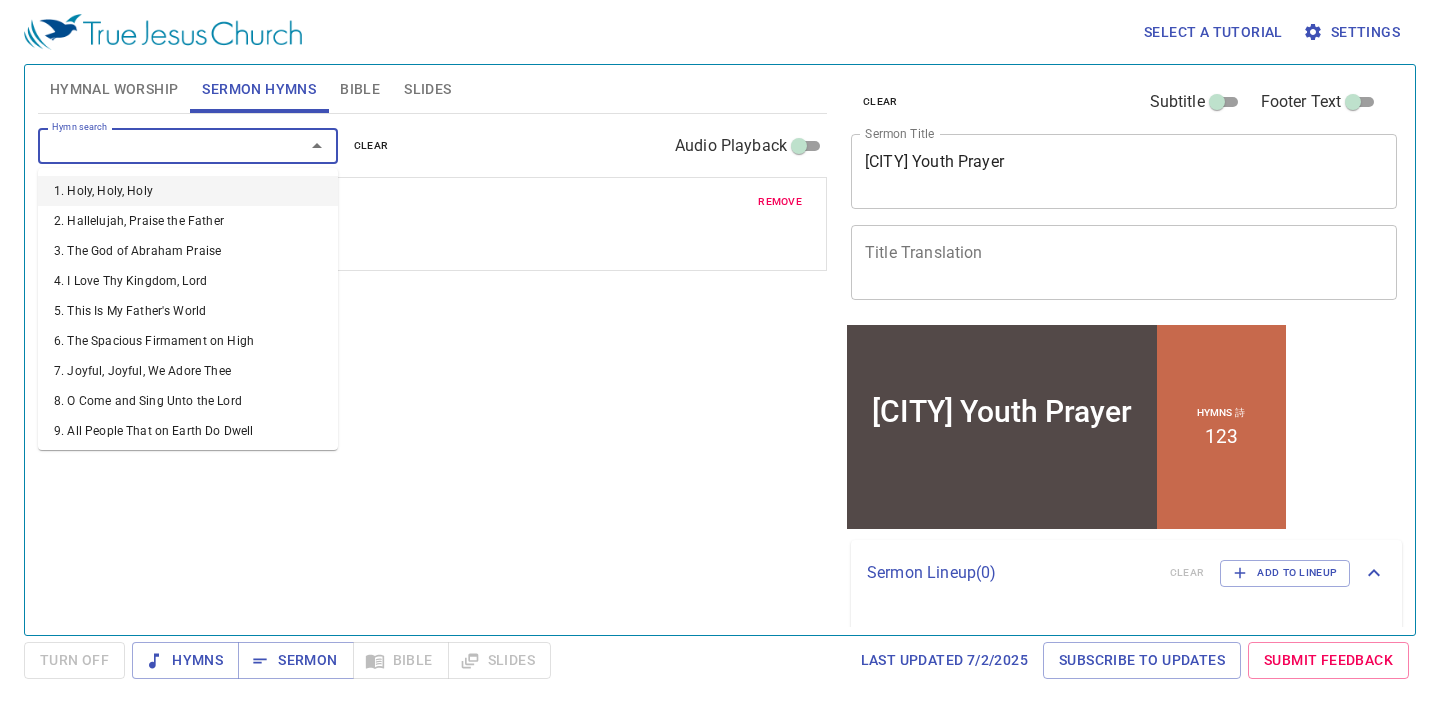 click on "Hymn search" at bounding box center [158, 145] 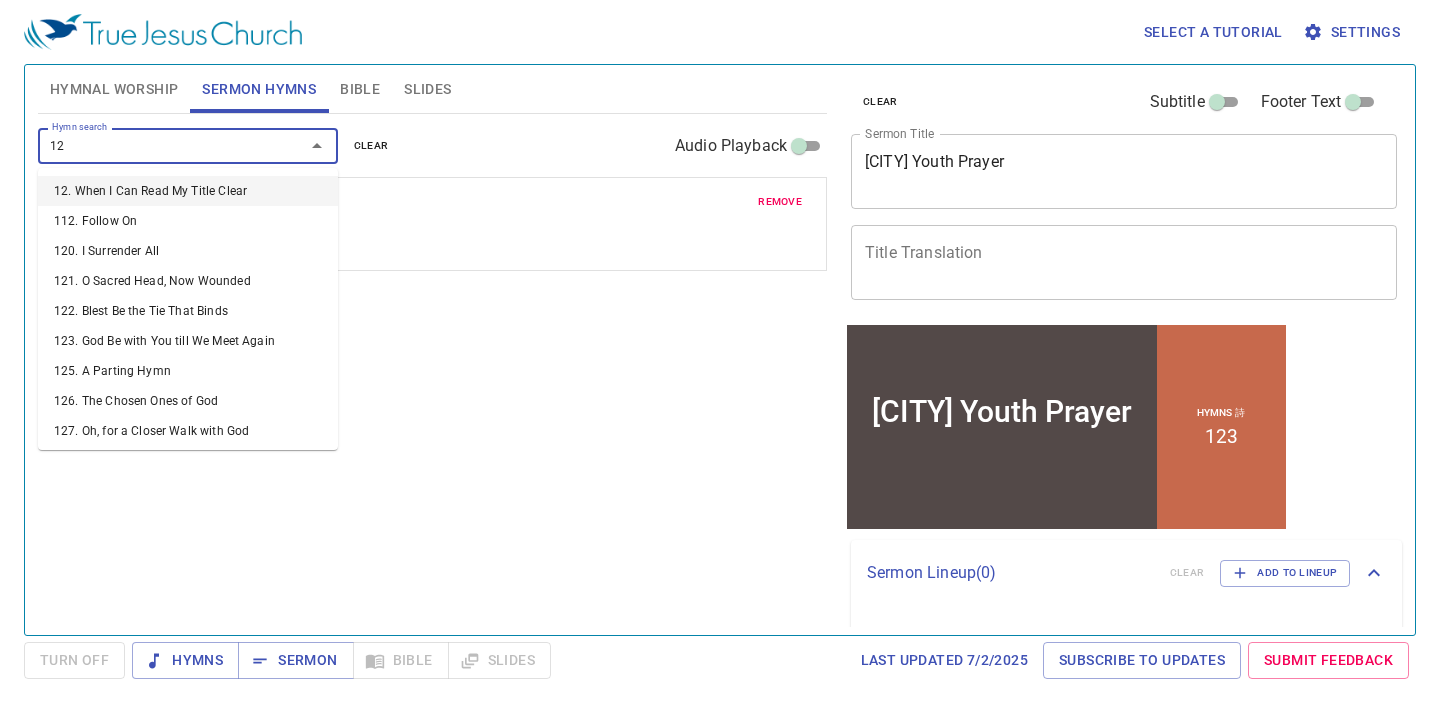 type on "123" 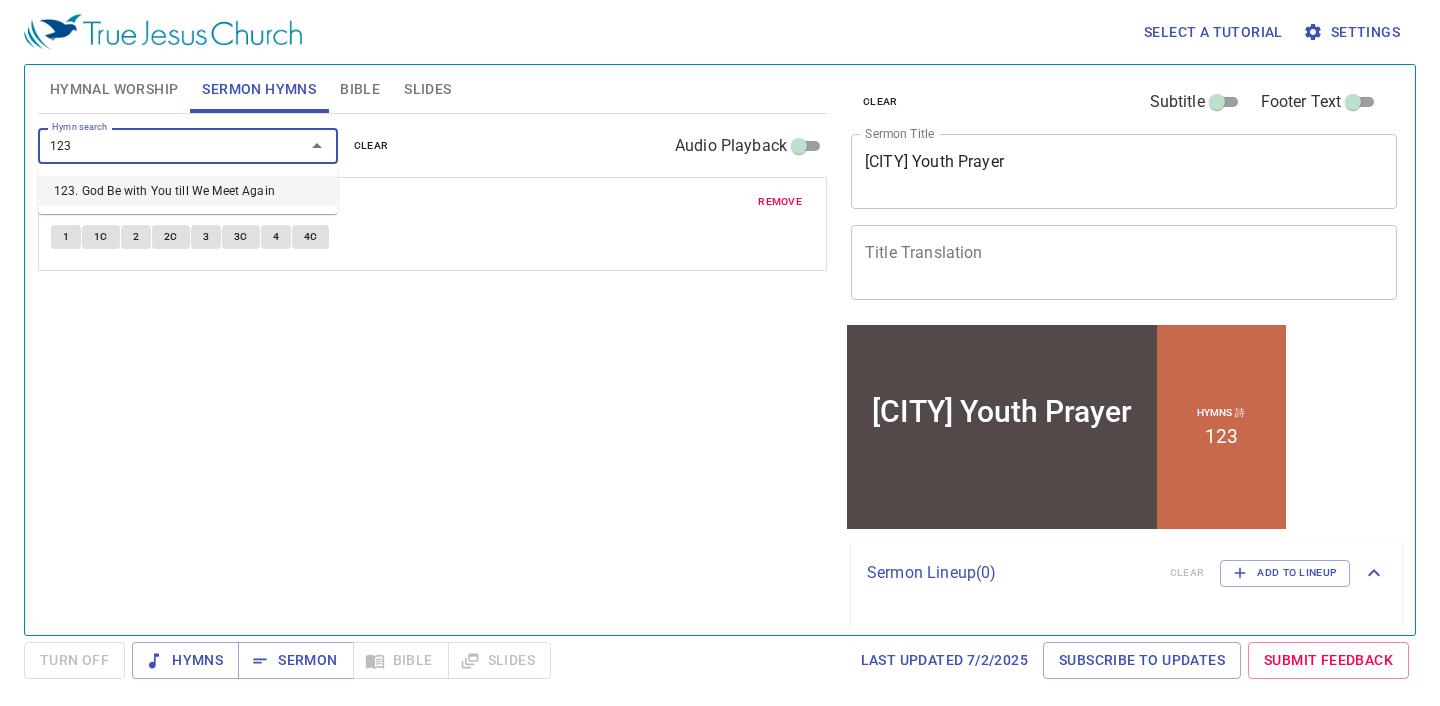 type 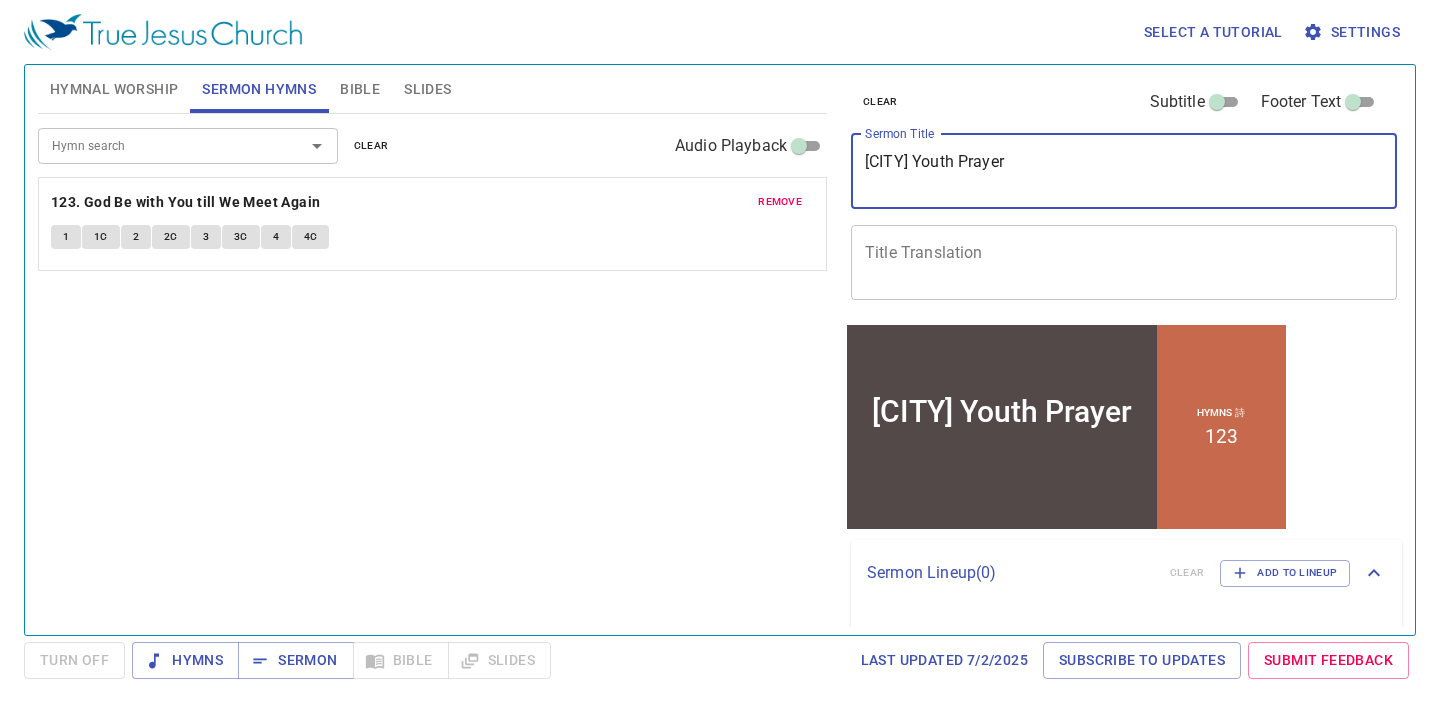 drag, startPoint x: 1037, startPoint y: 158, endPoint x: 866, endPoint y: 154, distance: 171.04678 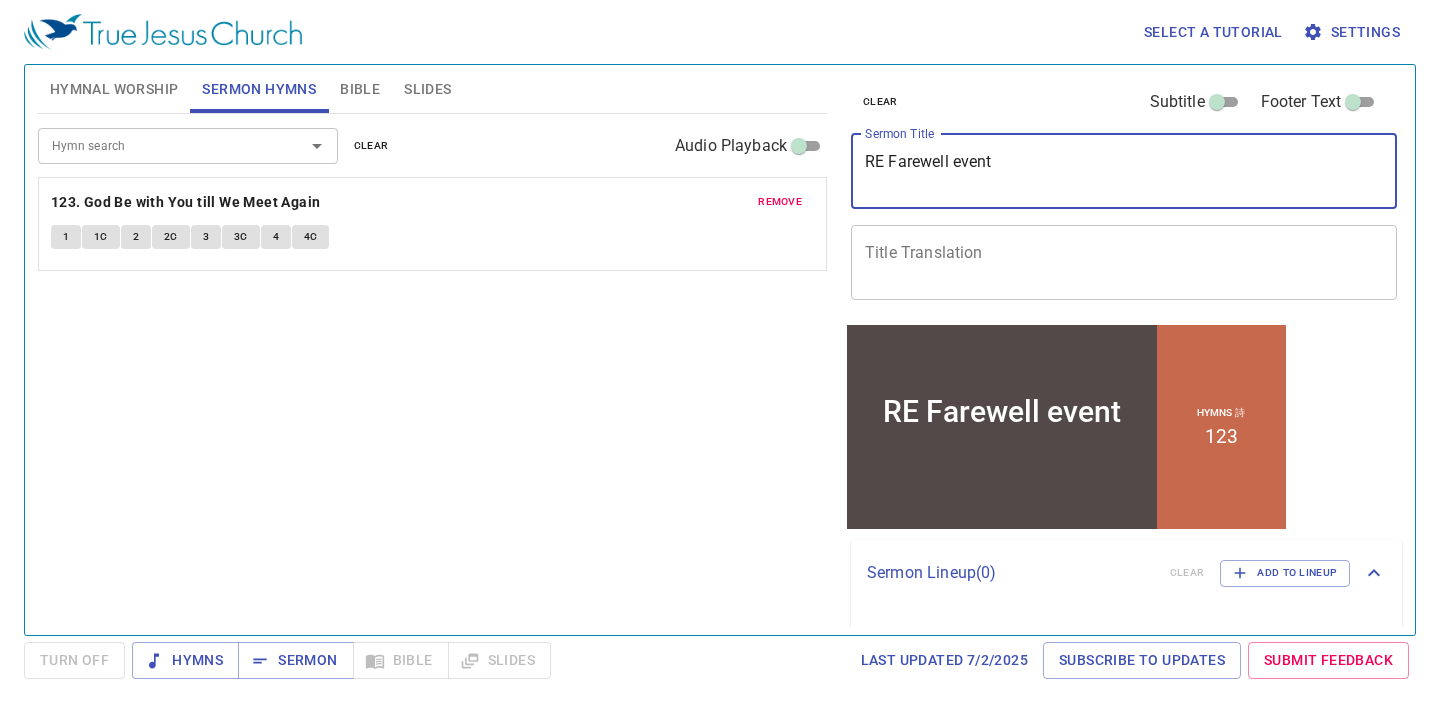 click on "RE Farewell event" at bounding box center [1124, 171] 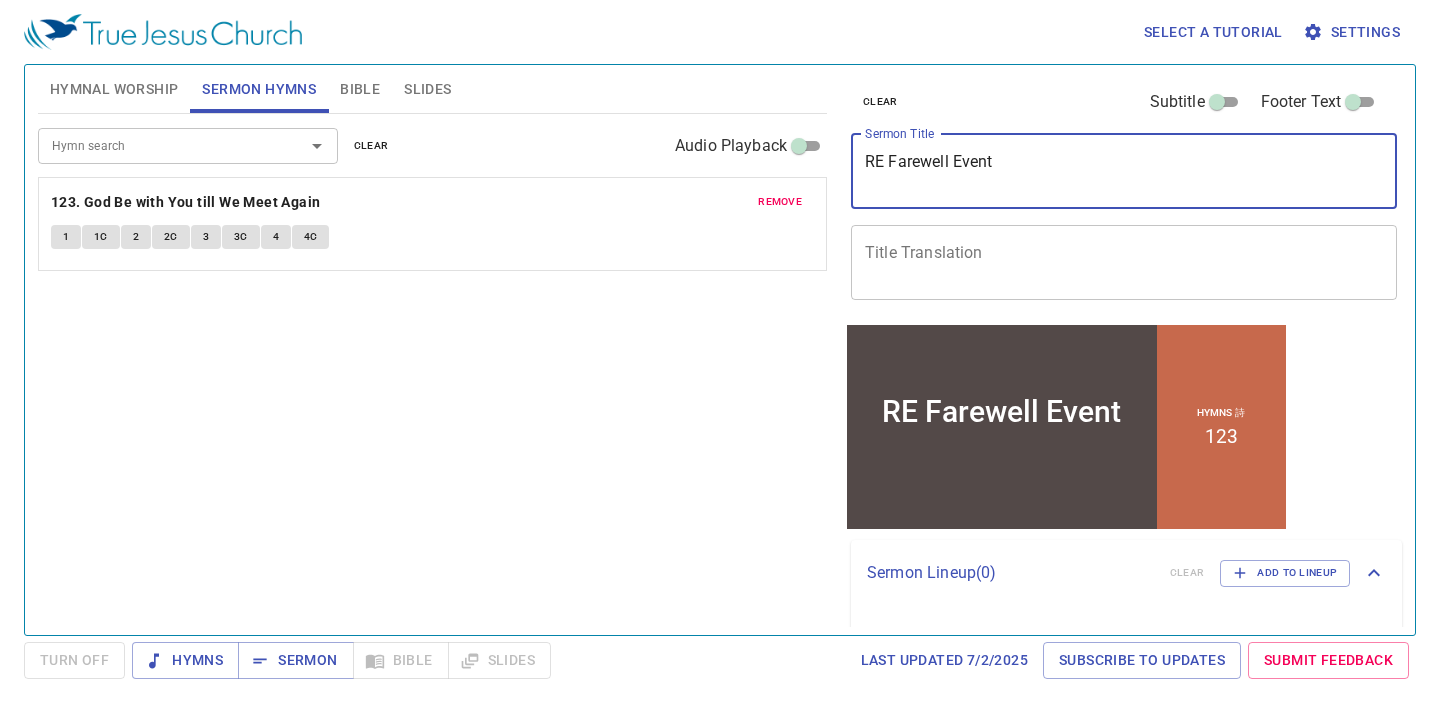 type on "RE Farewell Event" 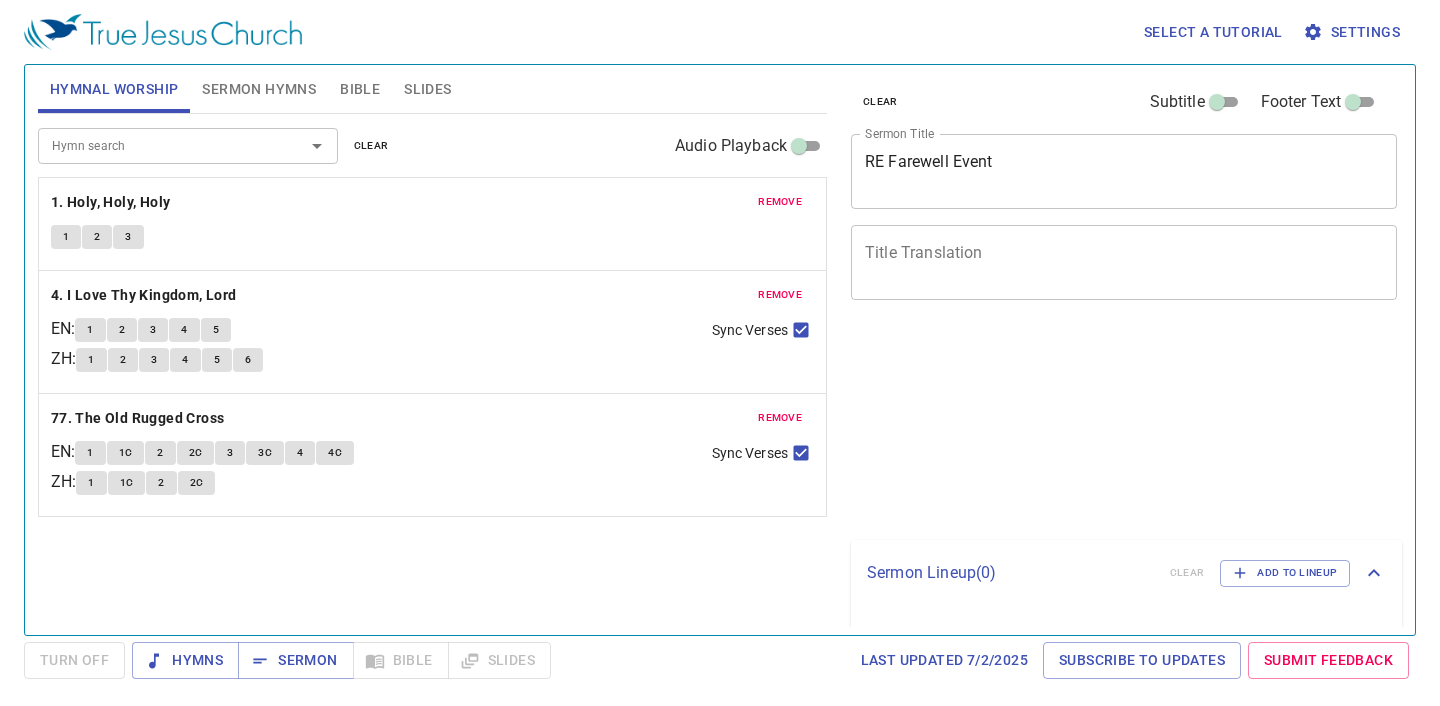 scroll, scrollTop: 0, scrollLeft: 0, axis: both 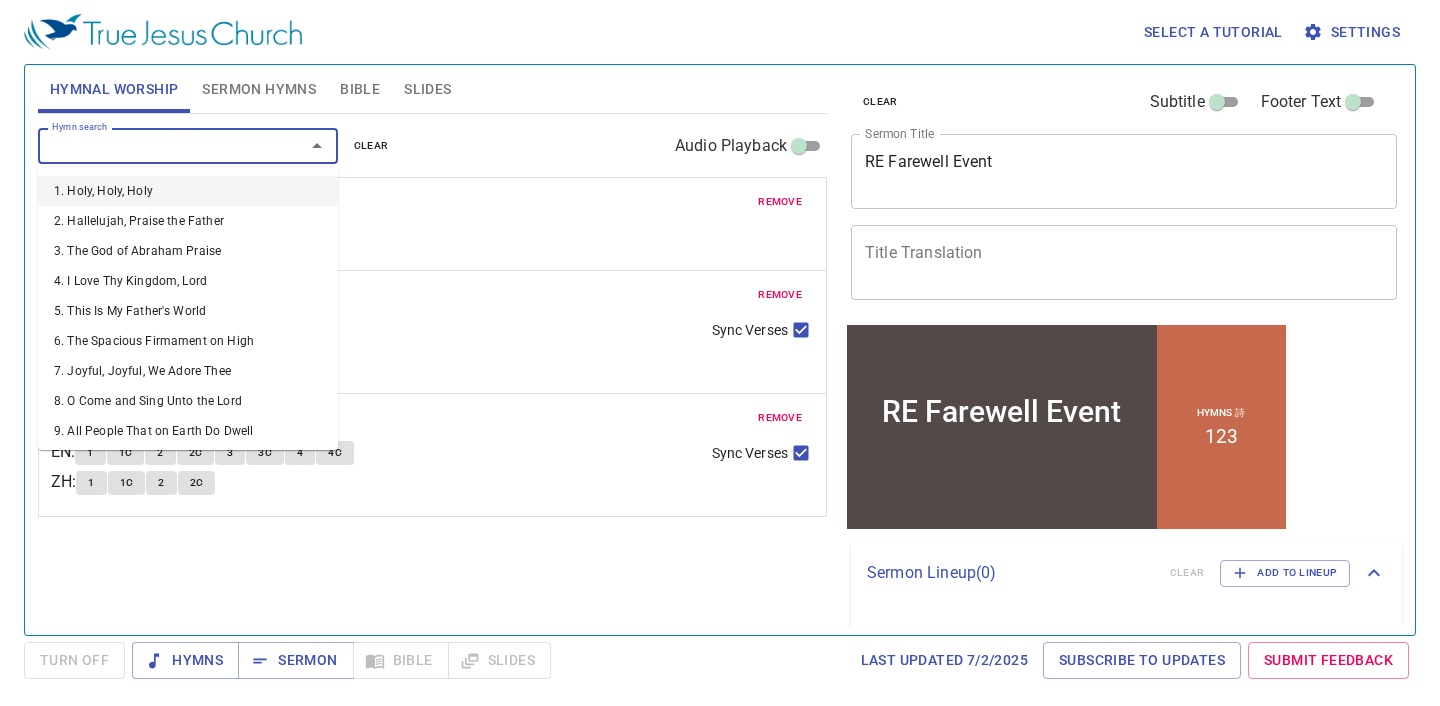 click on "Hymn search" at bounding box center (158, 145) 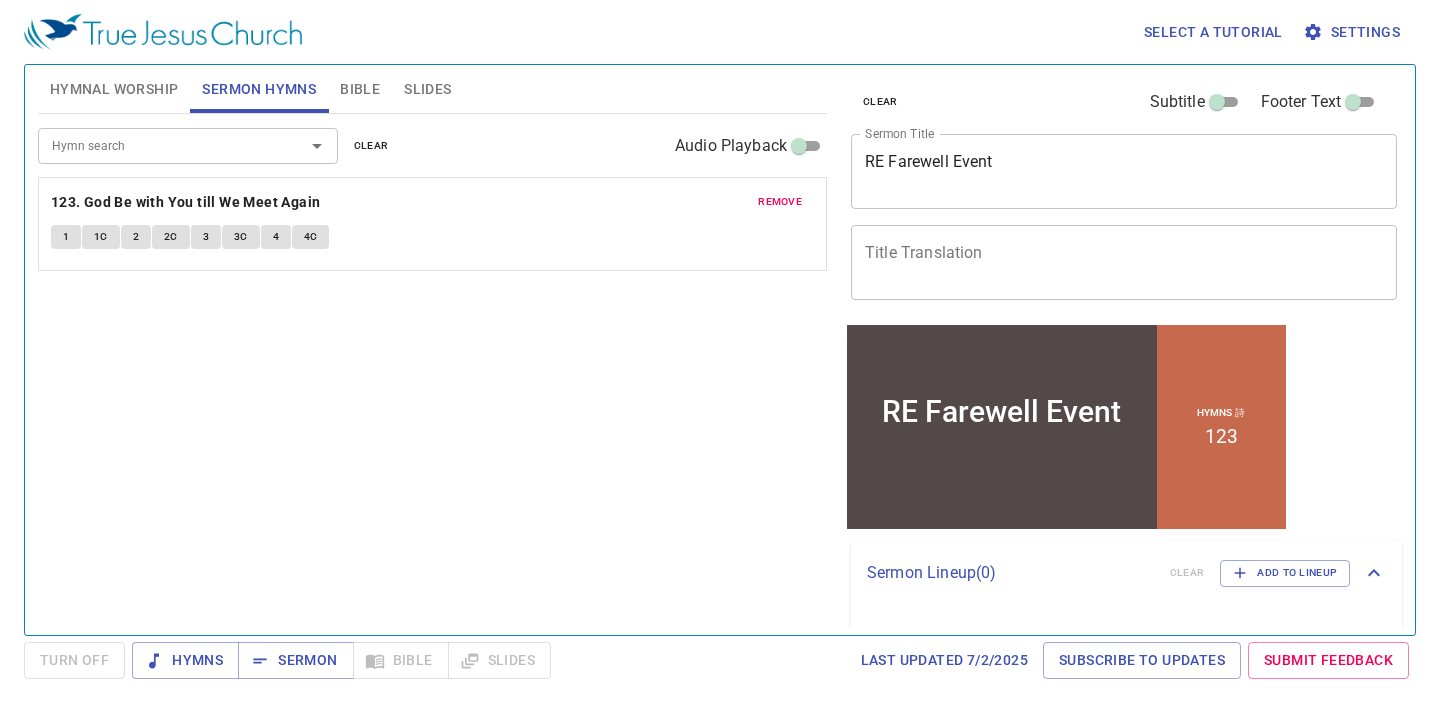 type 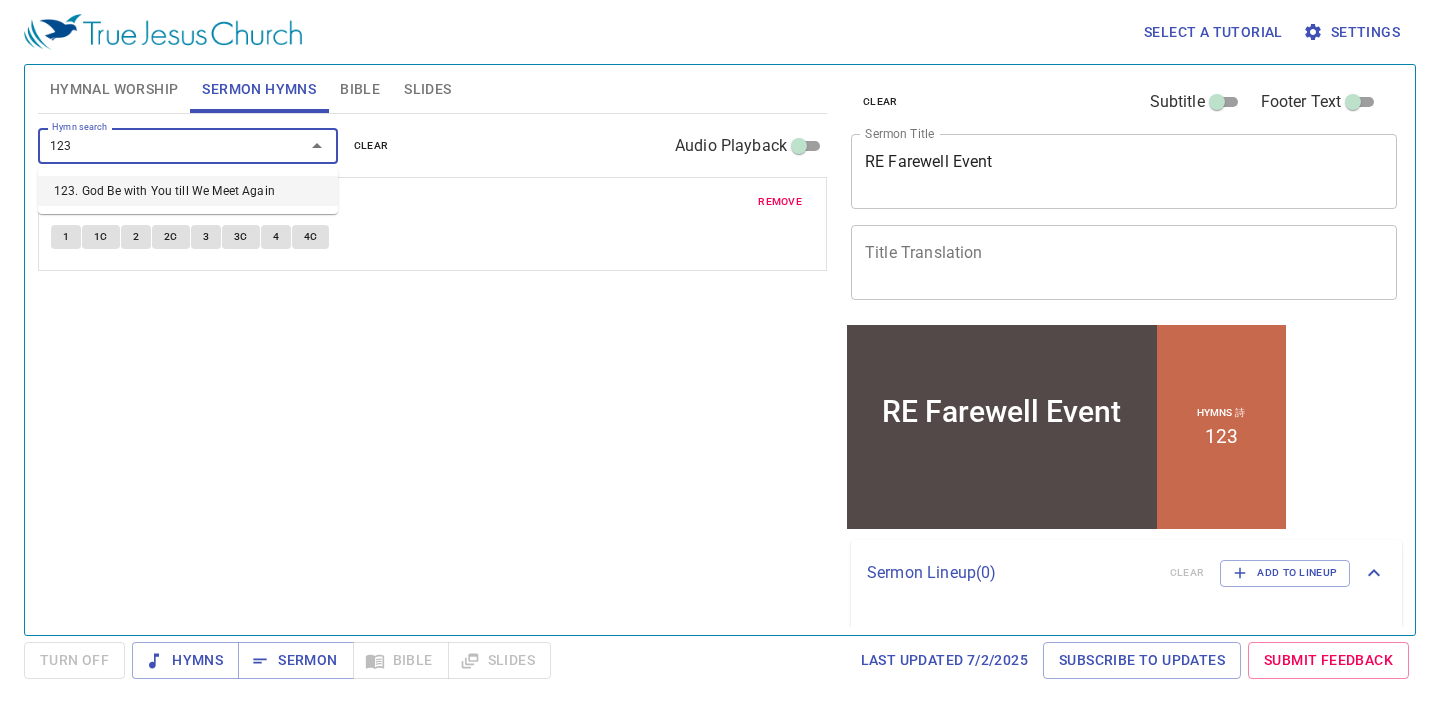 type on "123" 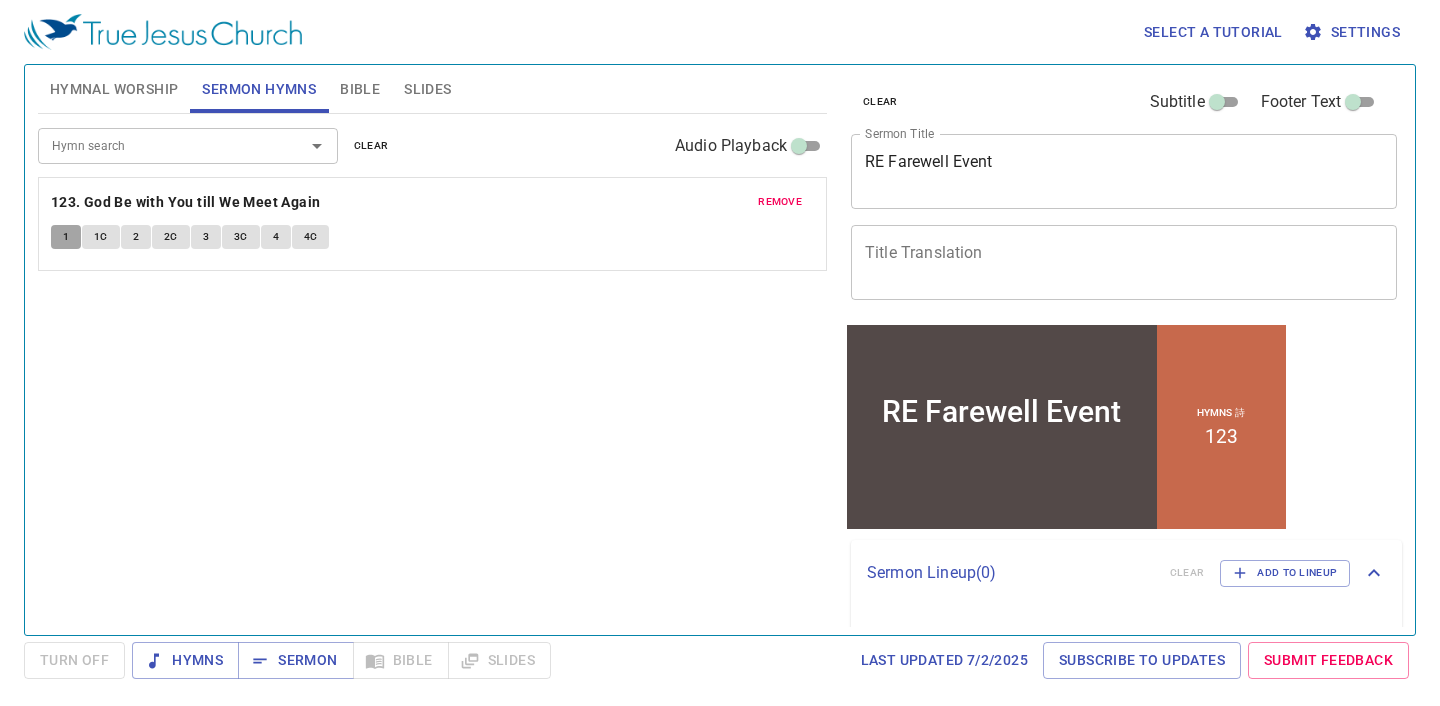 click on "1" at bounding box center (66, 237) 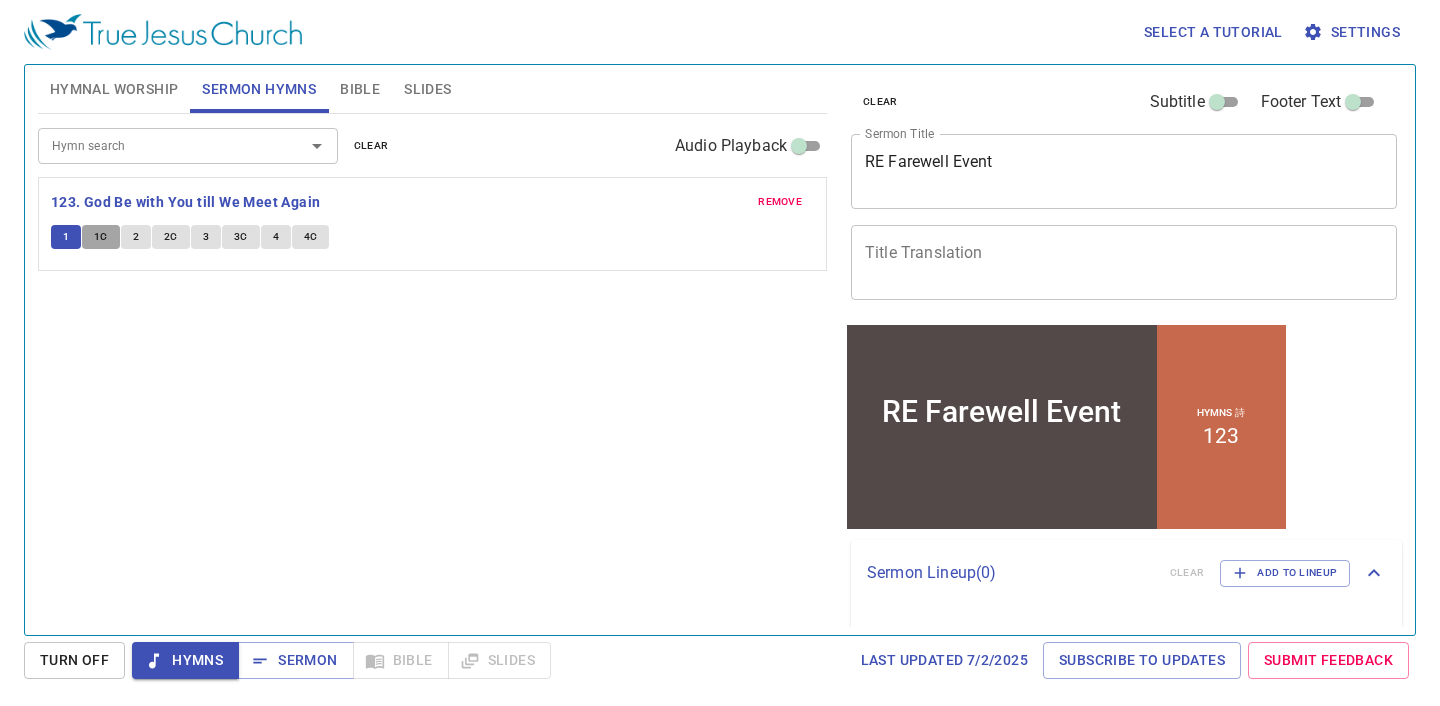 click on "1C" at bounding box center (101, 237) 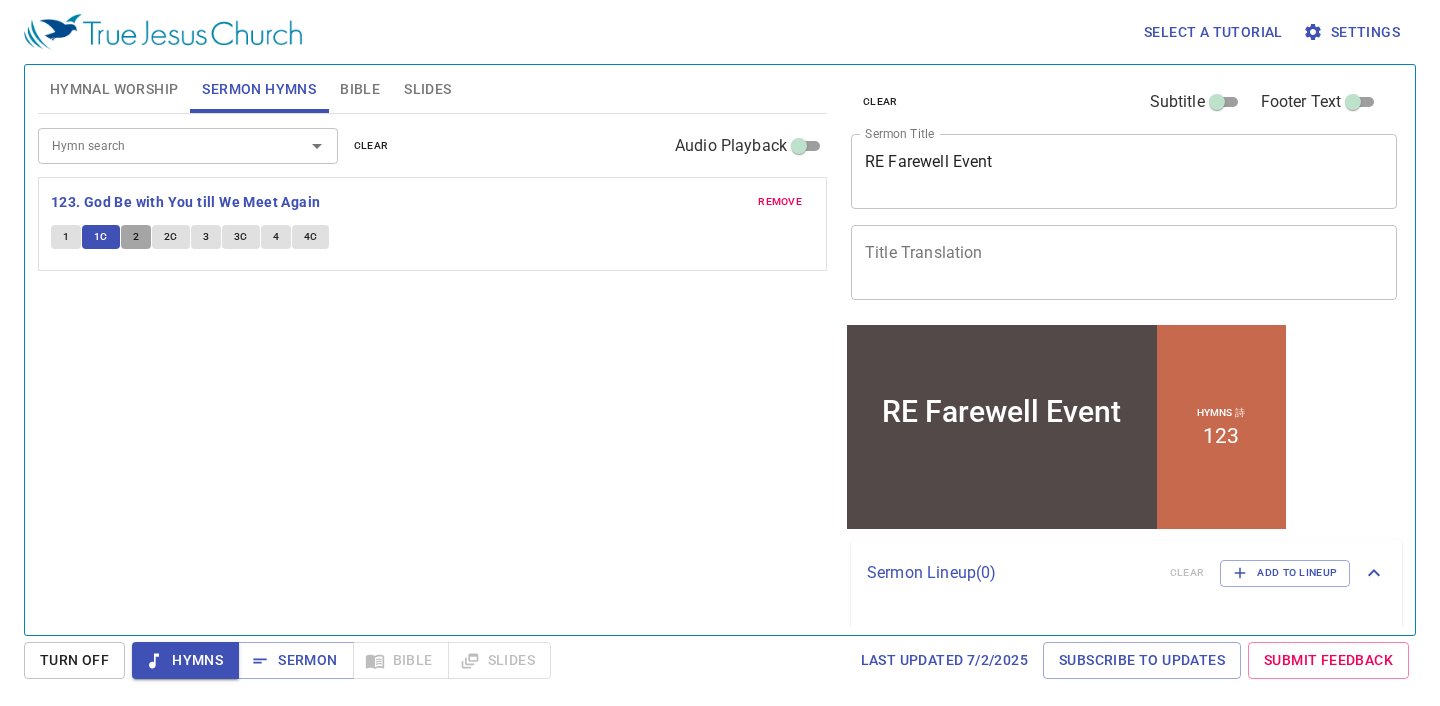click on "2" at bounding box center (136, 237) 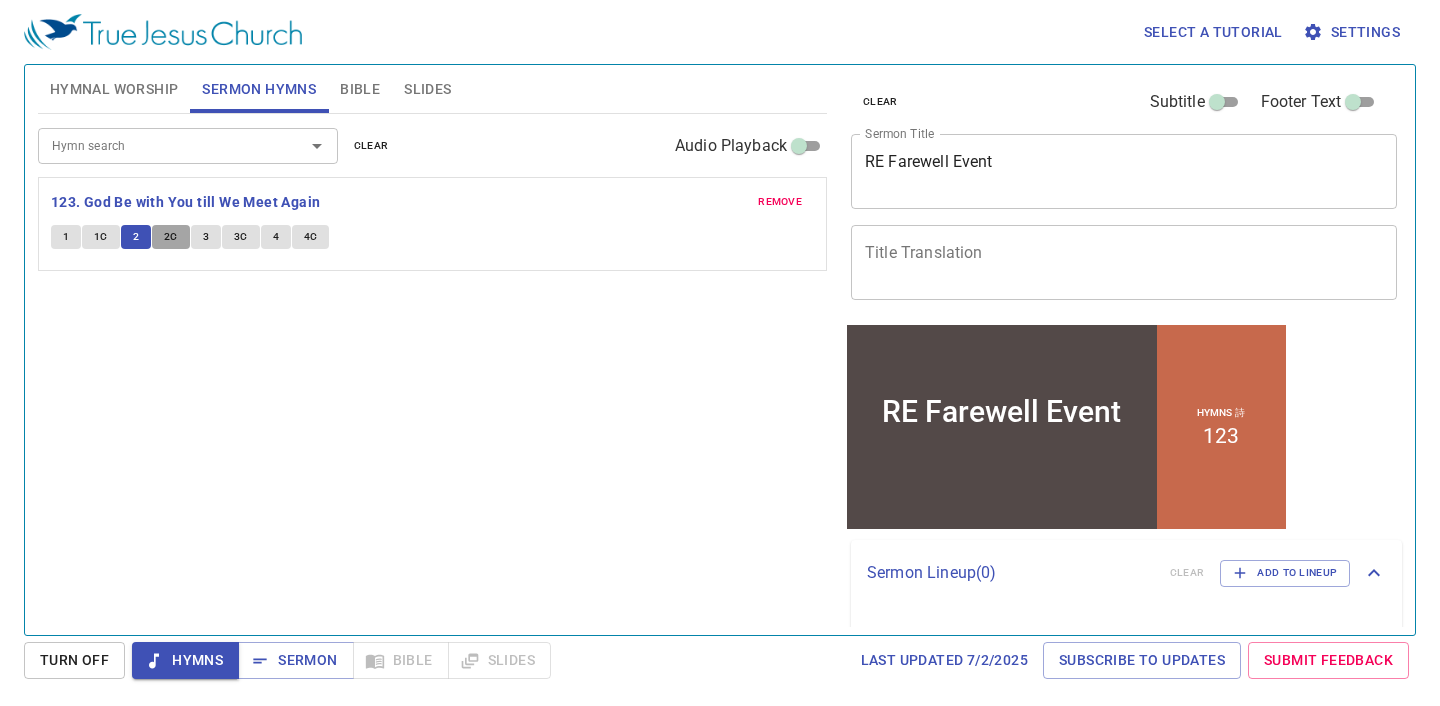 click on "2C" at bounding box center [171, 237] 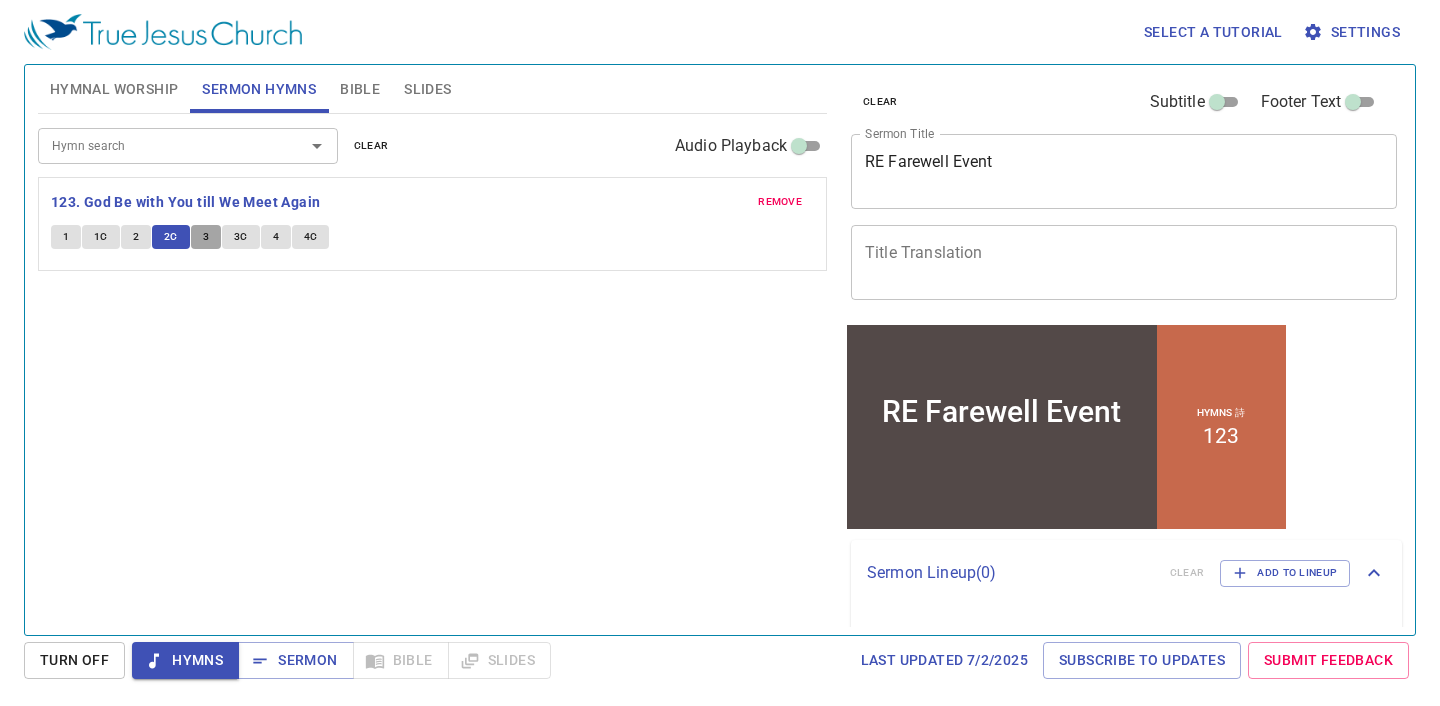 click on "3" at bounding box center (206, 237) 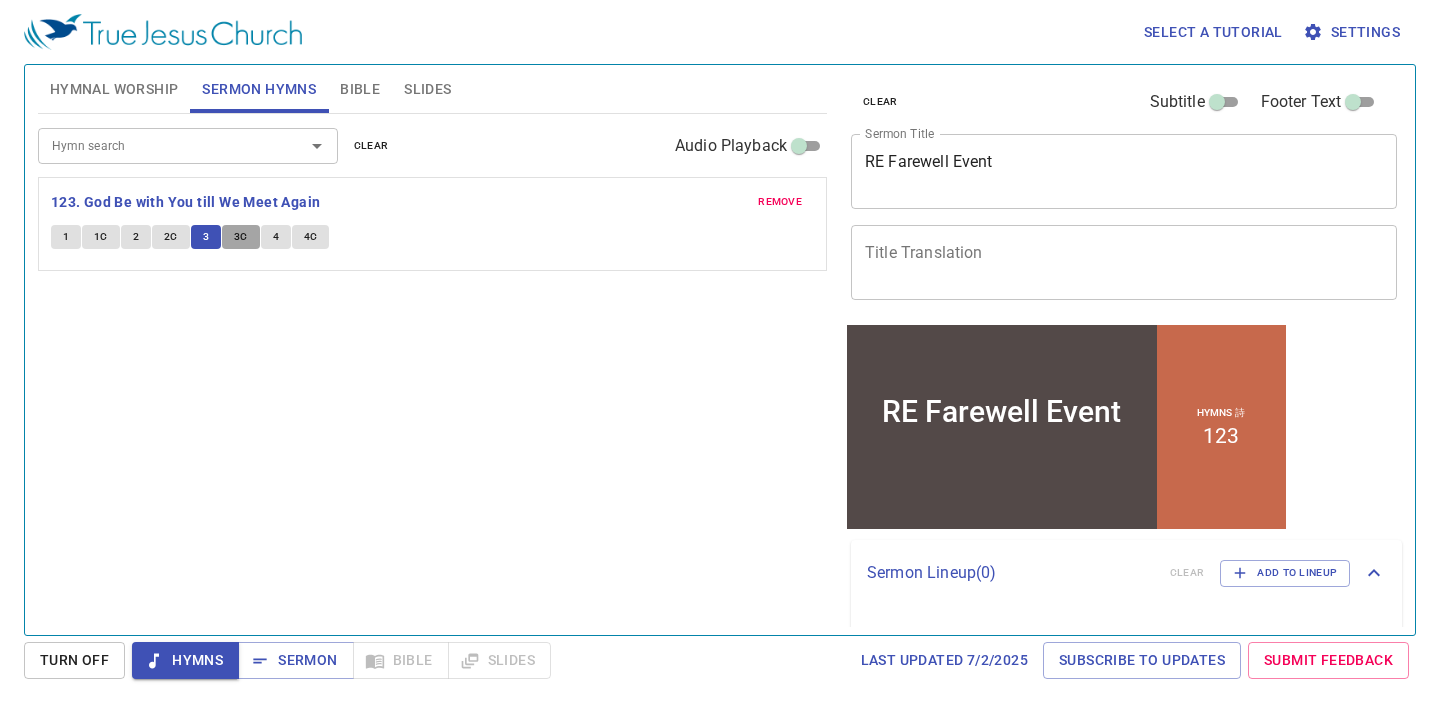 click on "3C" at bounding box center [241, 237] 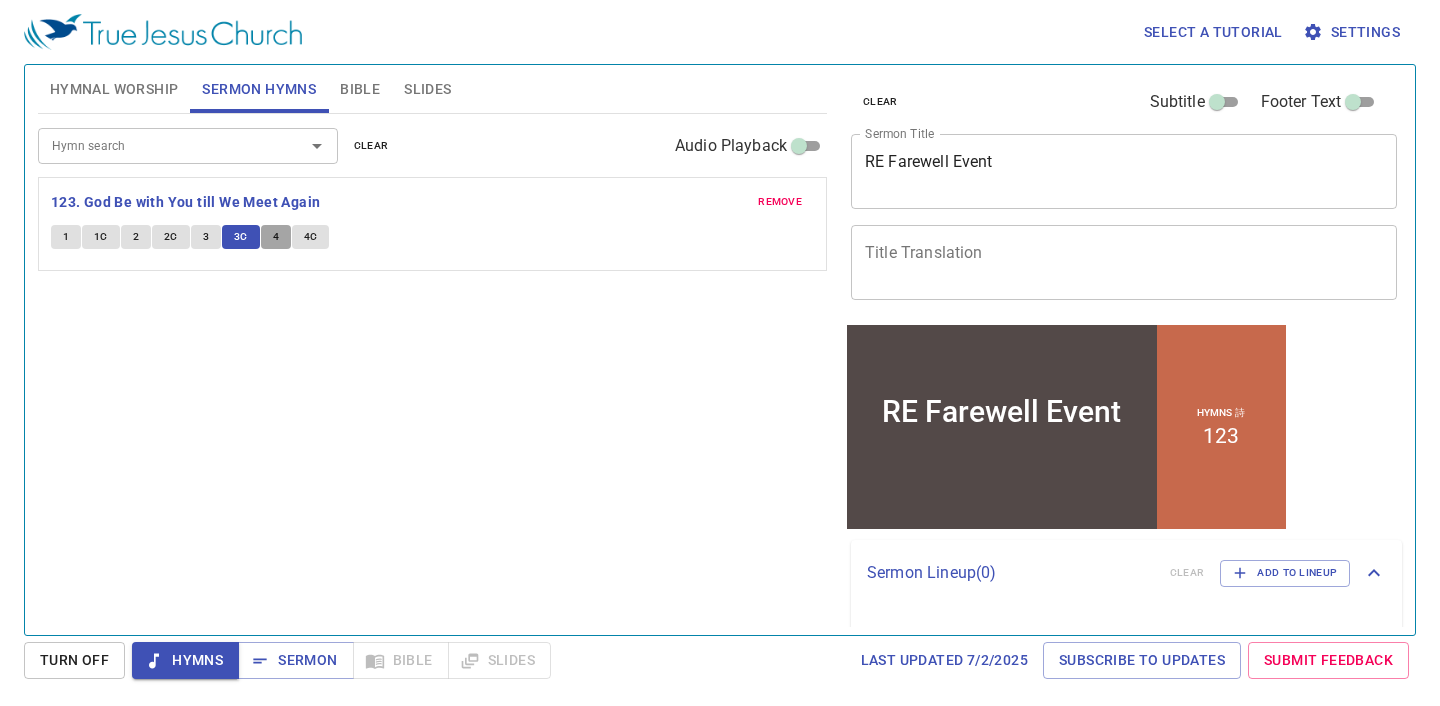 click on "4" at bounding box center [276, 237] 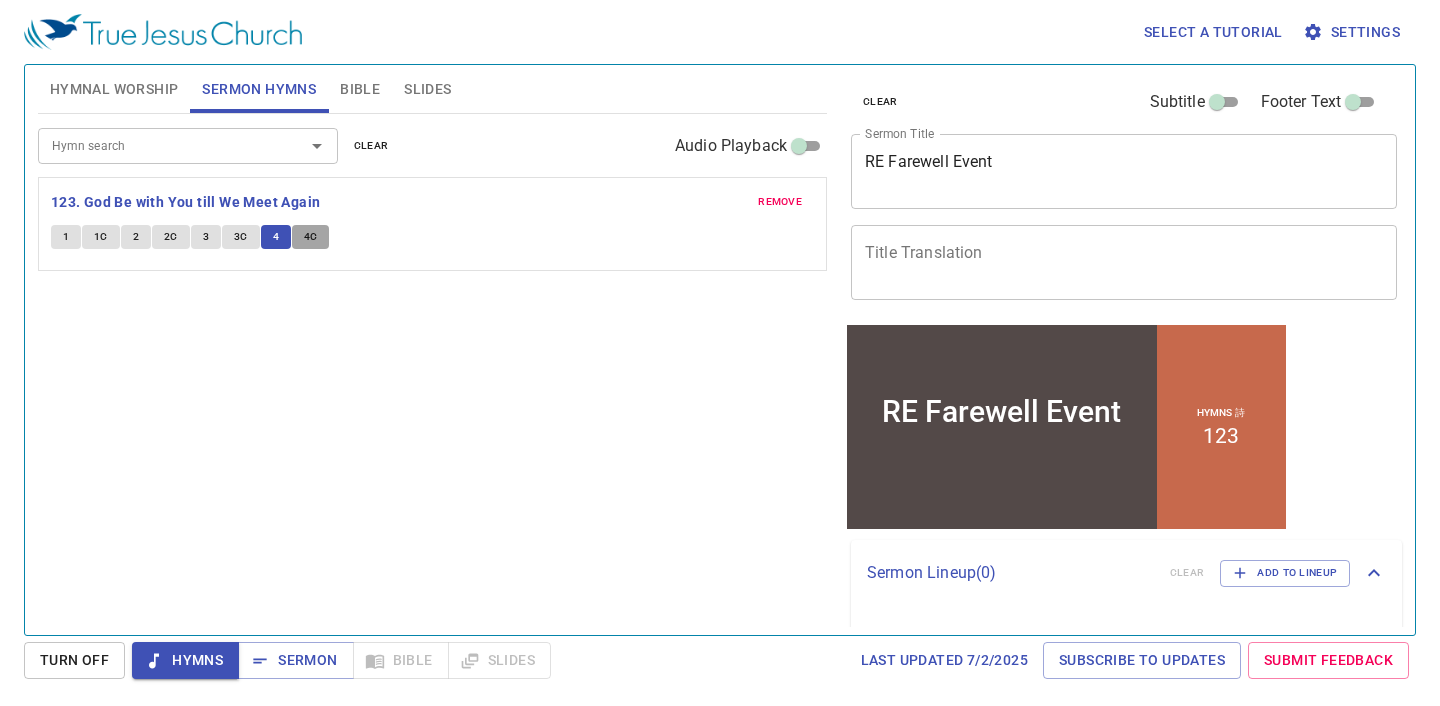 click on "4C" at bounding box center [311, 237] 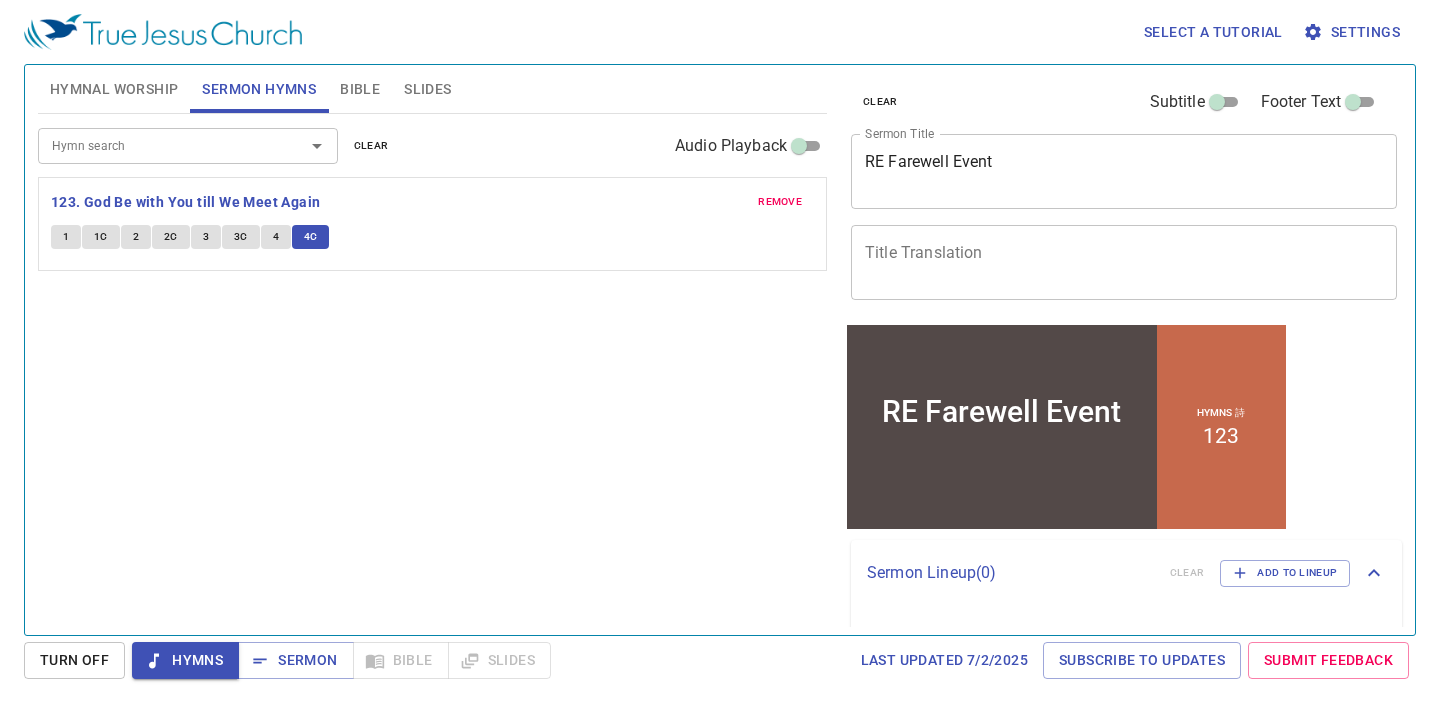 type 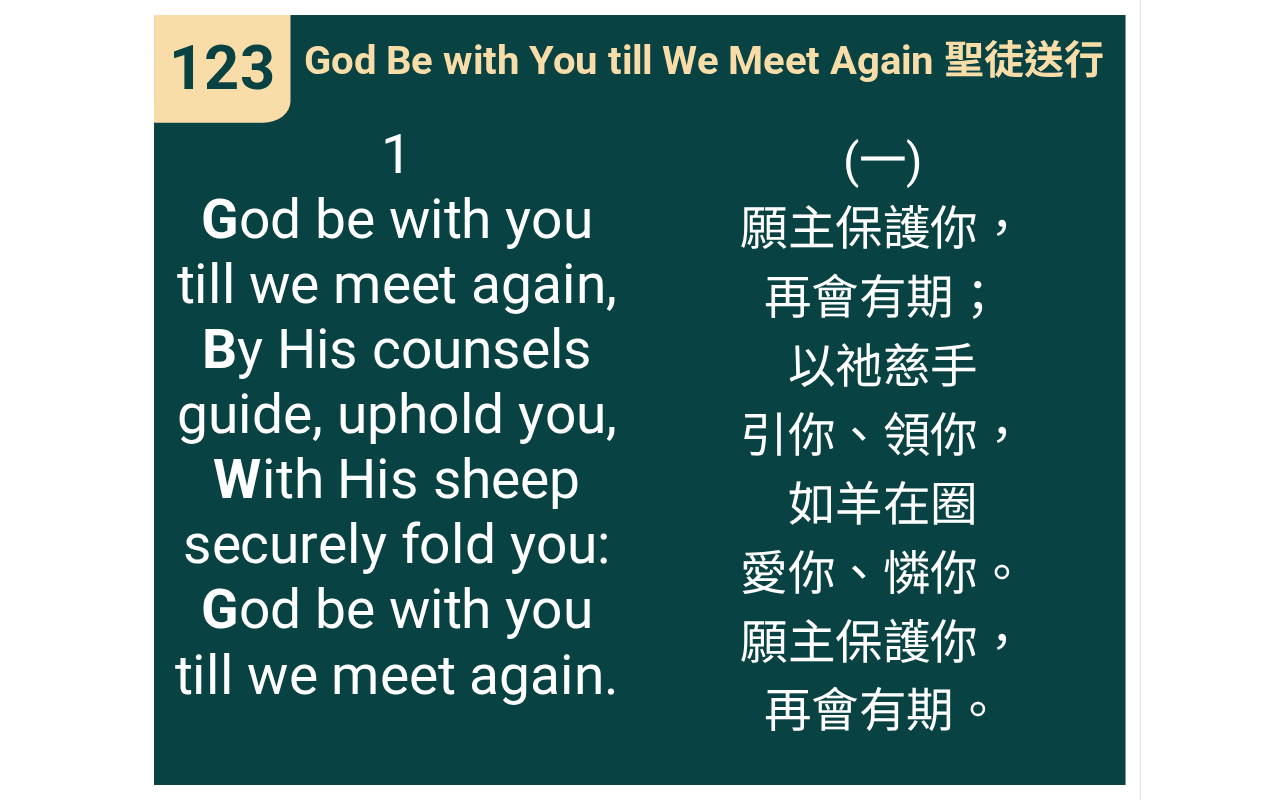 scroll, scrollTop: 0, scrollLeft: 0, axis: both 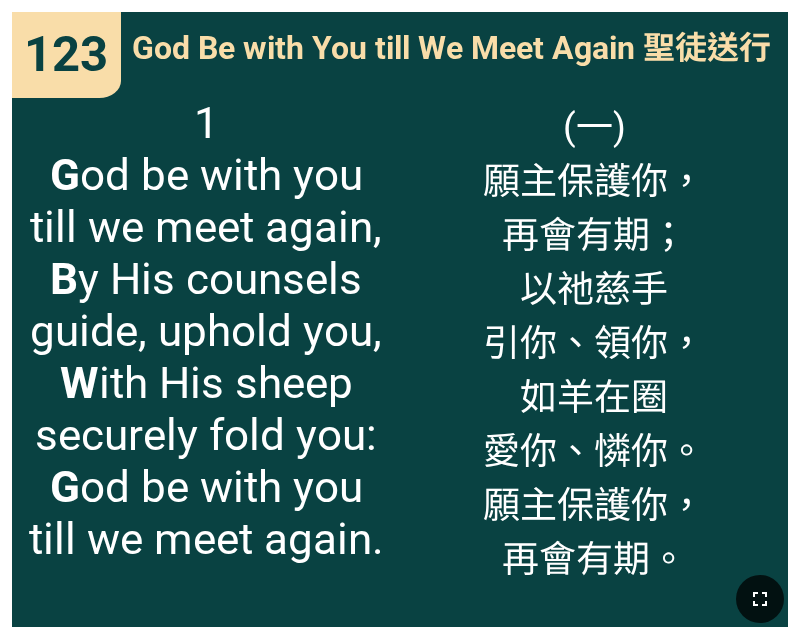 click 